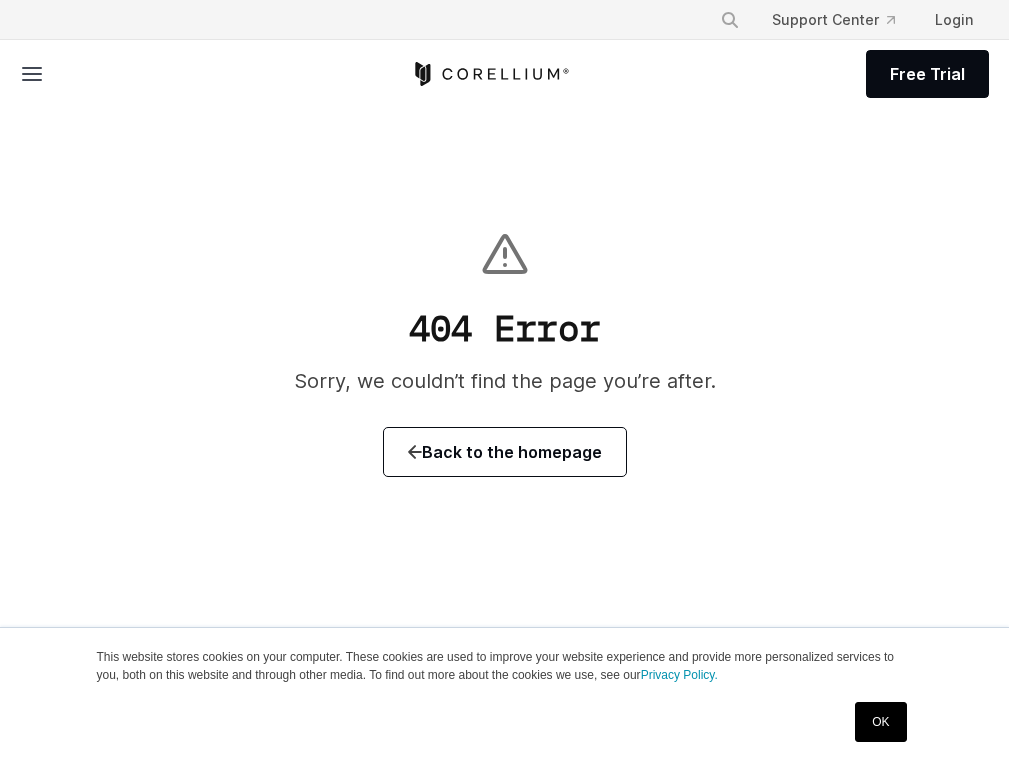 scroll, scrollTop: 0, scrollLeft: 0, axis: both 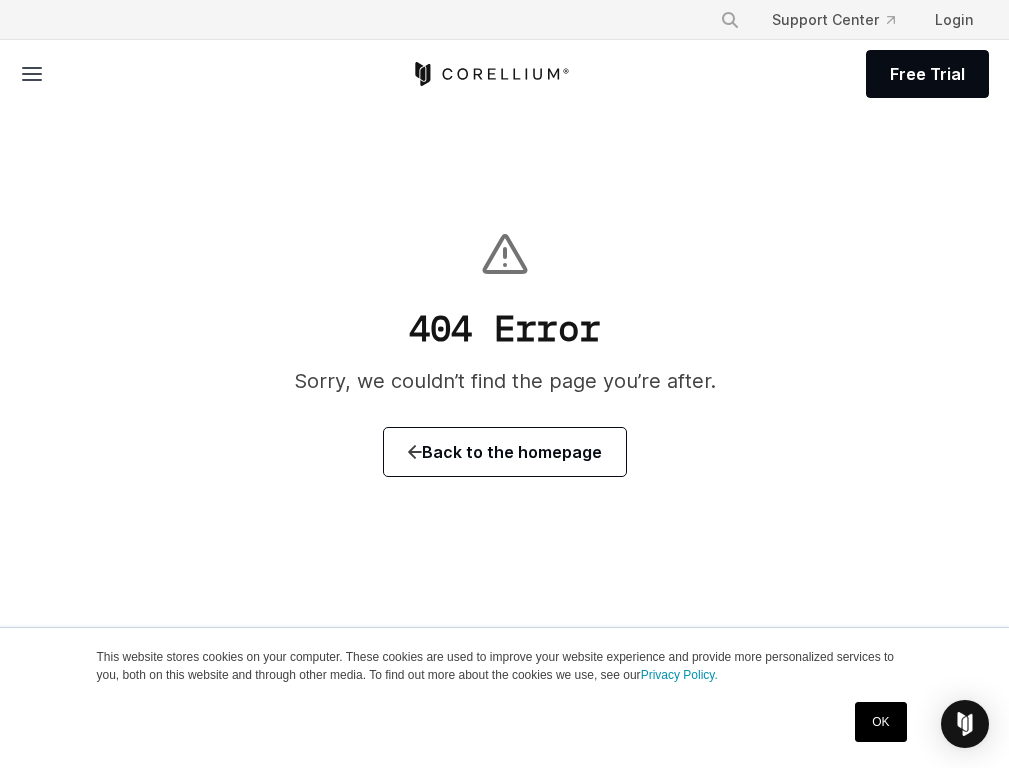 click on "OK" at bounding box center [880, 722] 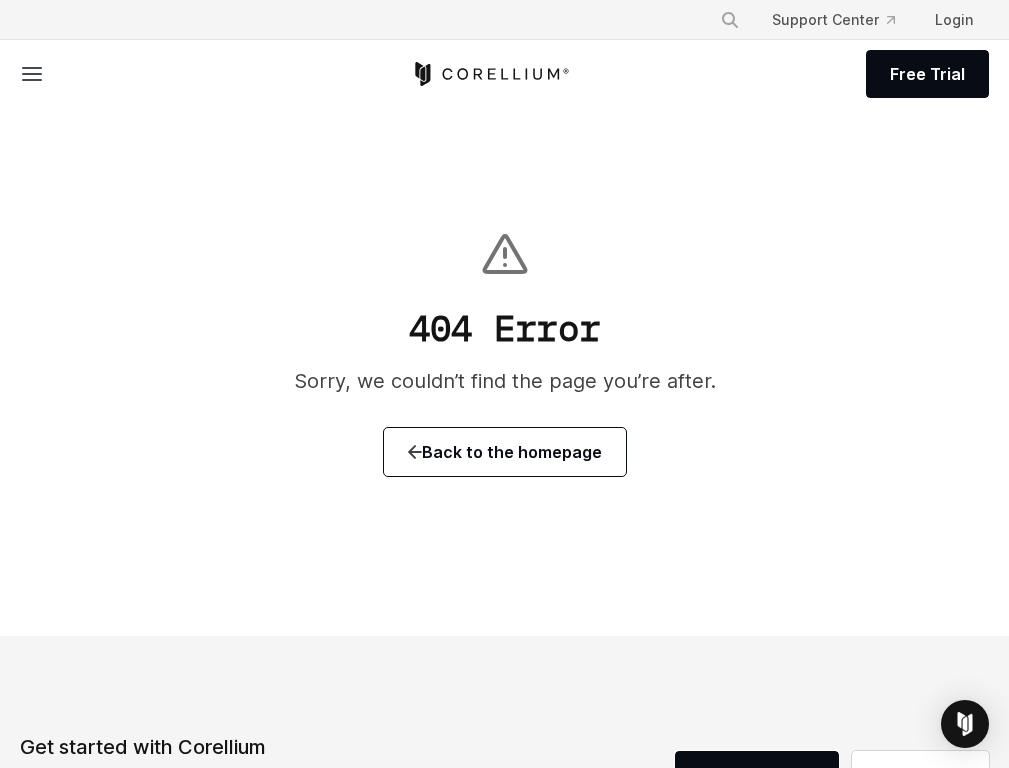 scroll, scrollTop: 797, scrollLeft: 0, axis: vertical 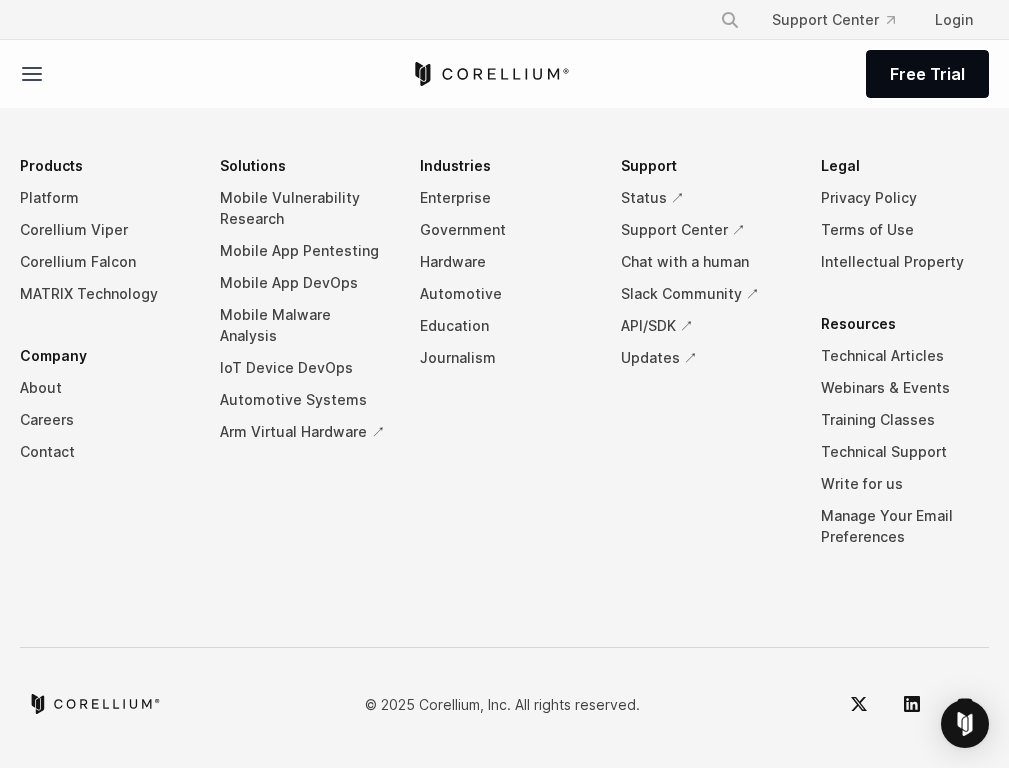 click on "About" at bounding box center (104, 388) 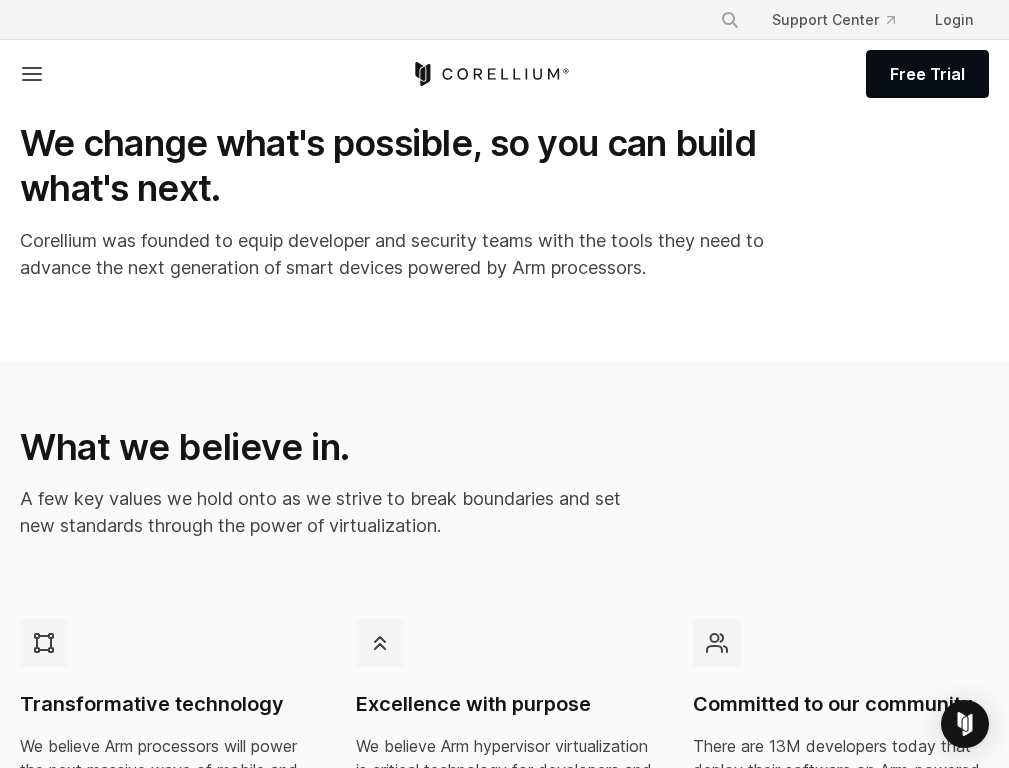 scroll, scrollTop: 0, scrollLeft: 0, axis: both 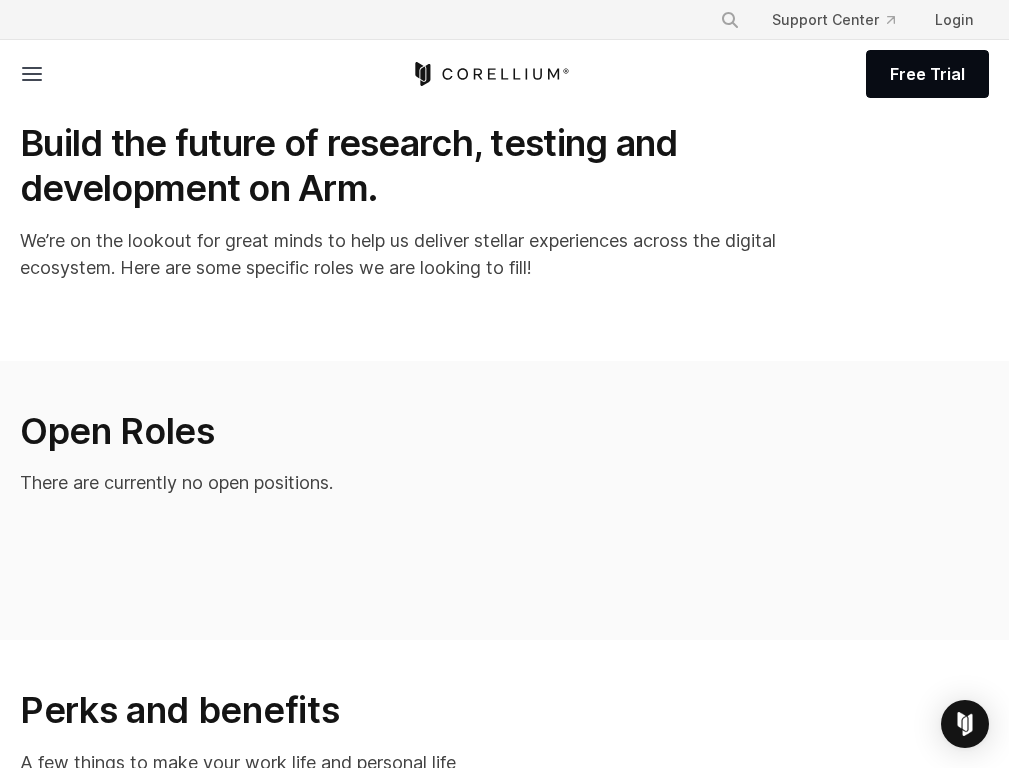 click 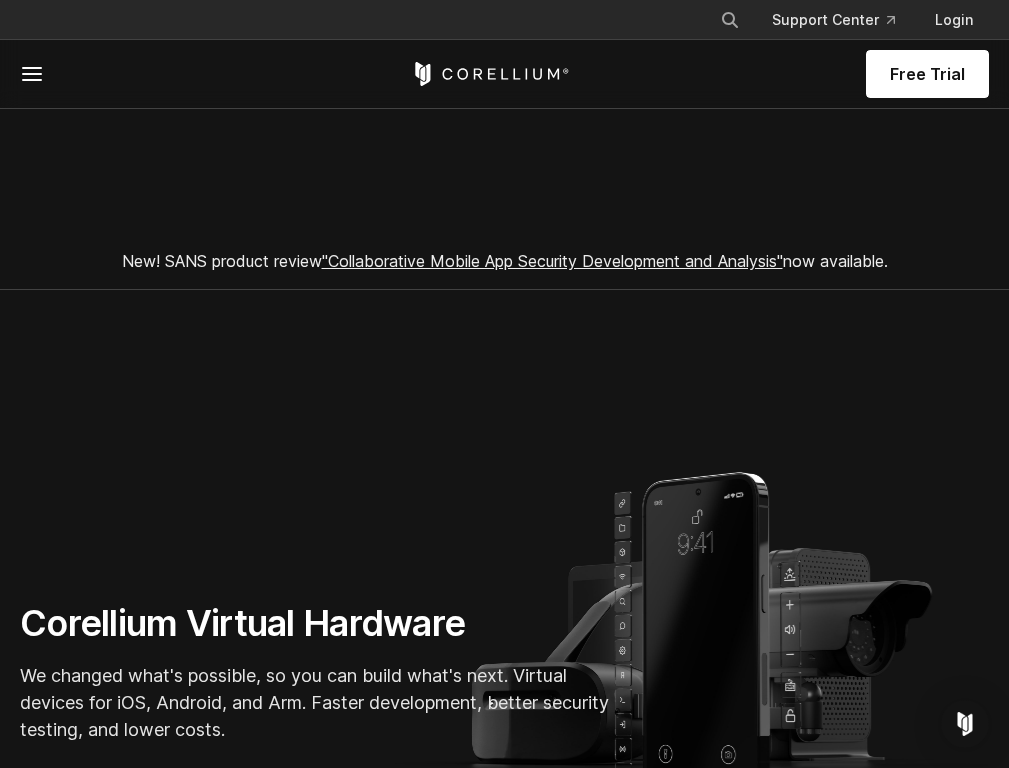 scroll, scrollTop: 0, scrollLeft: 0, axis: both 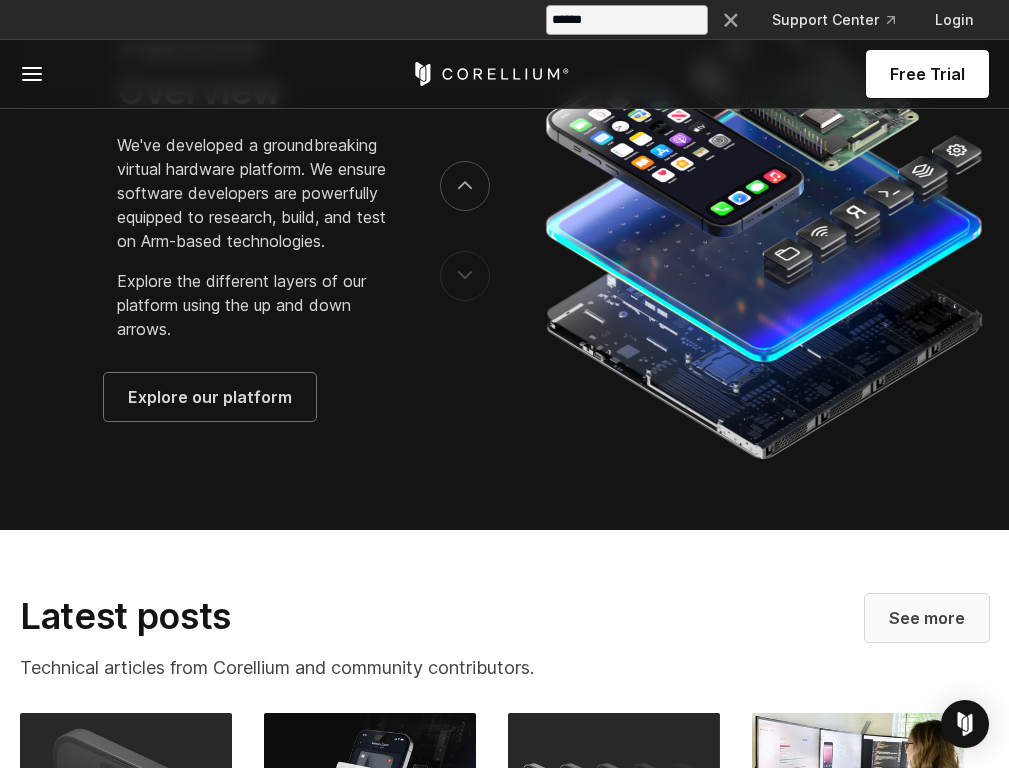 click on "See more" at bounding box center (927, 618) 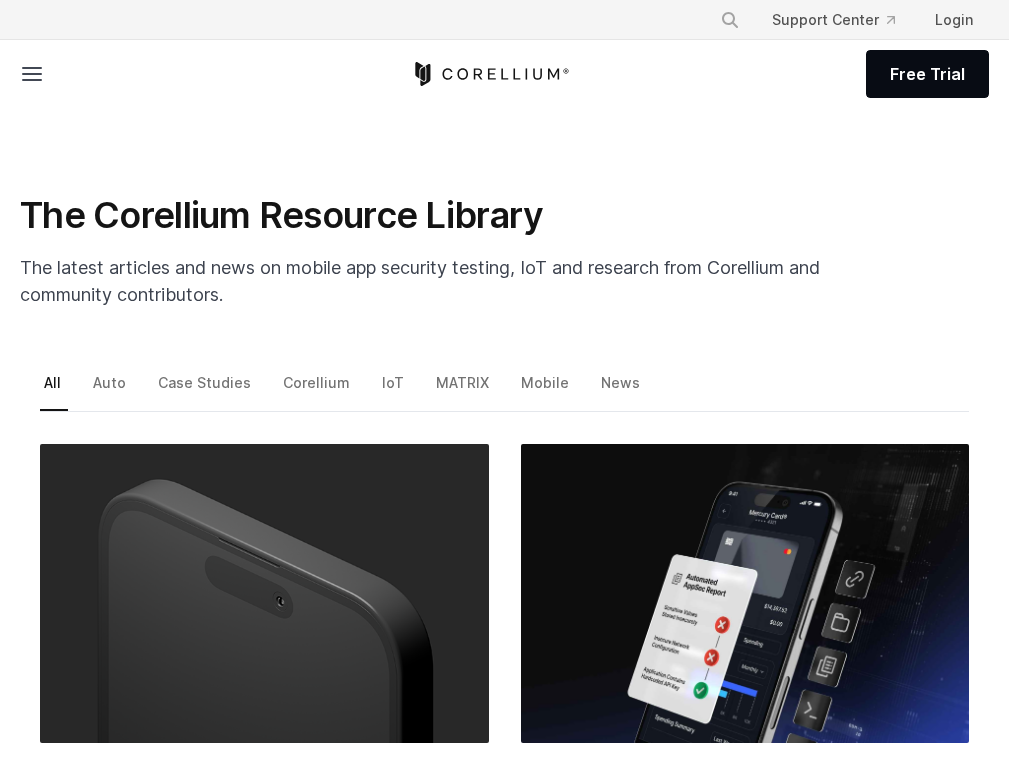 scroll, scrollTop: 0, scrollLeft: 0, axis: both 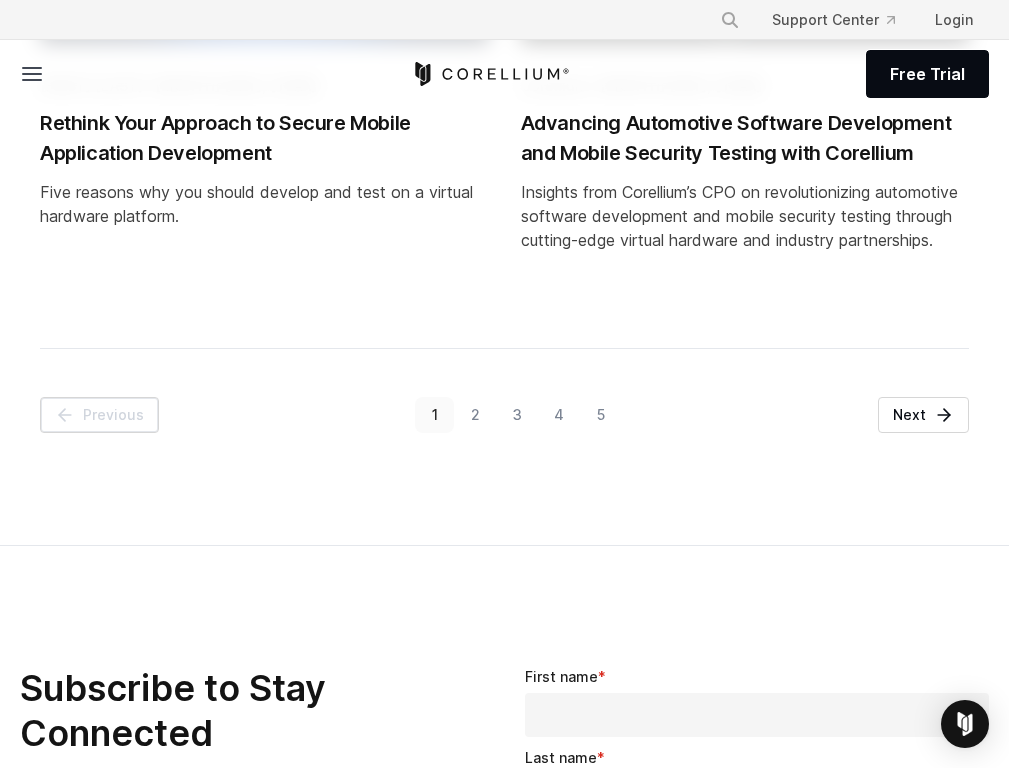click on "2" at bounding box center (475, 415) 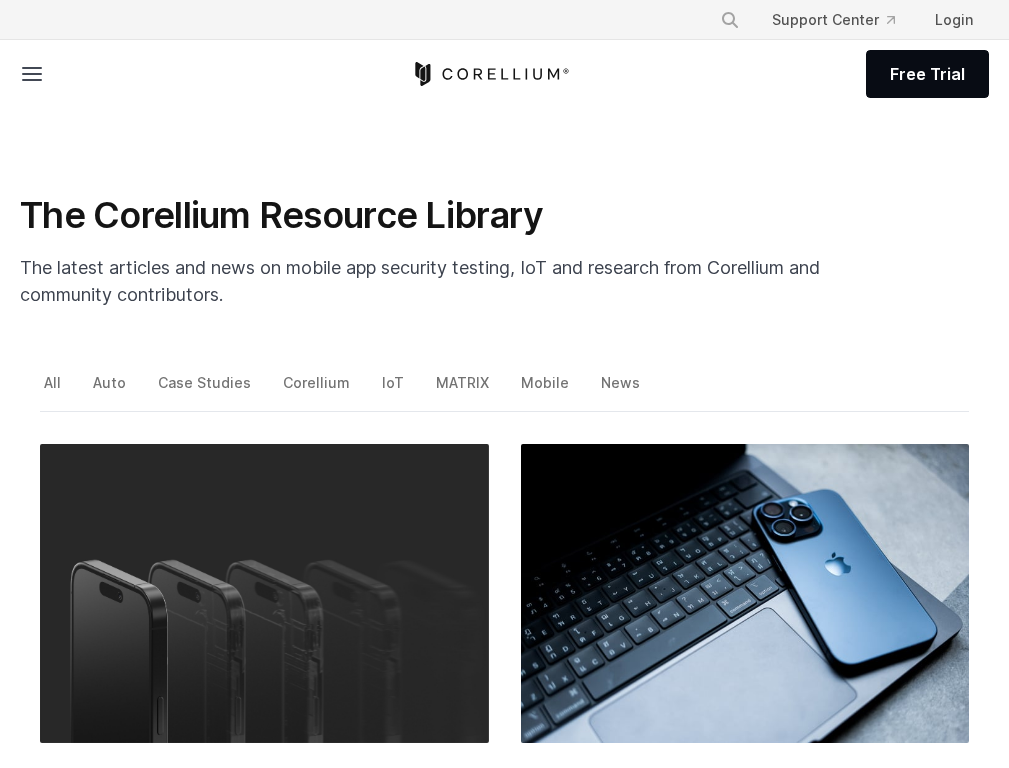 scroll, scrollTop: 0, scrollLeft: 0, axis: both 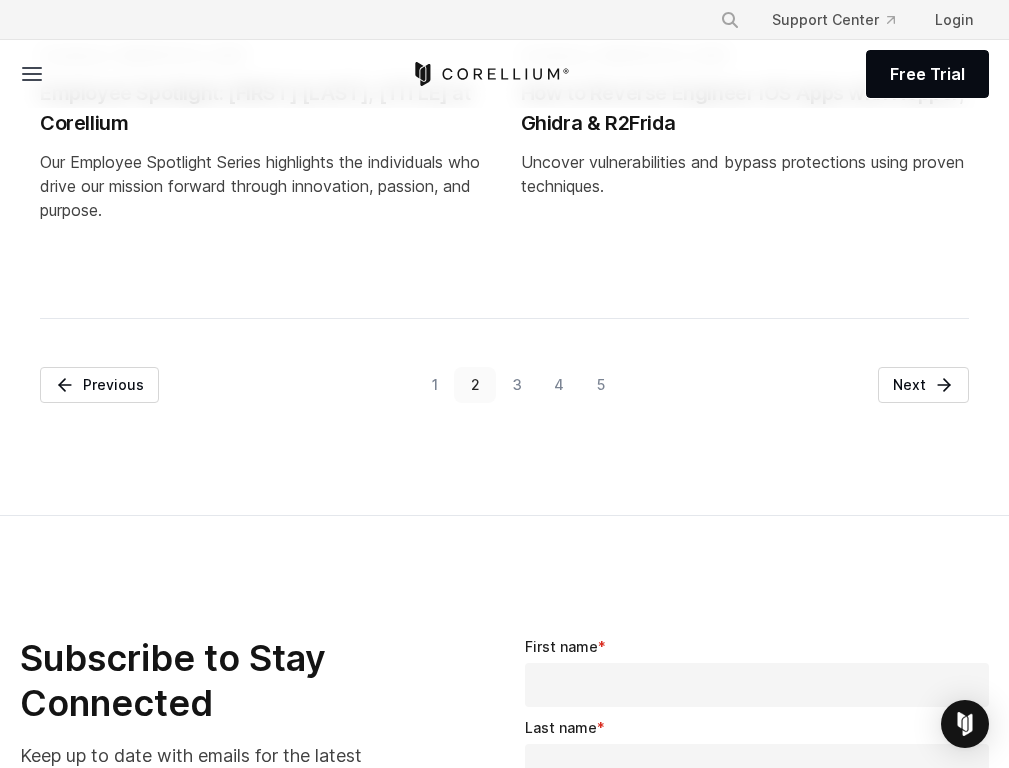 click on "3" at bounding box center (517, 385) 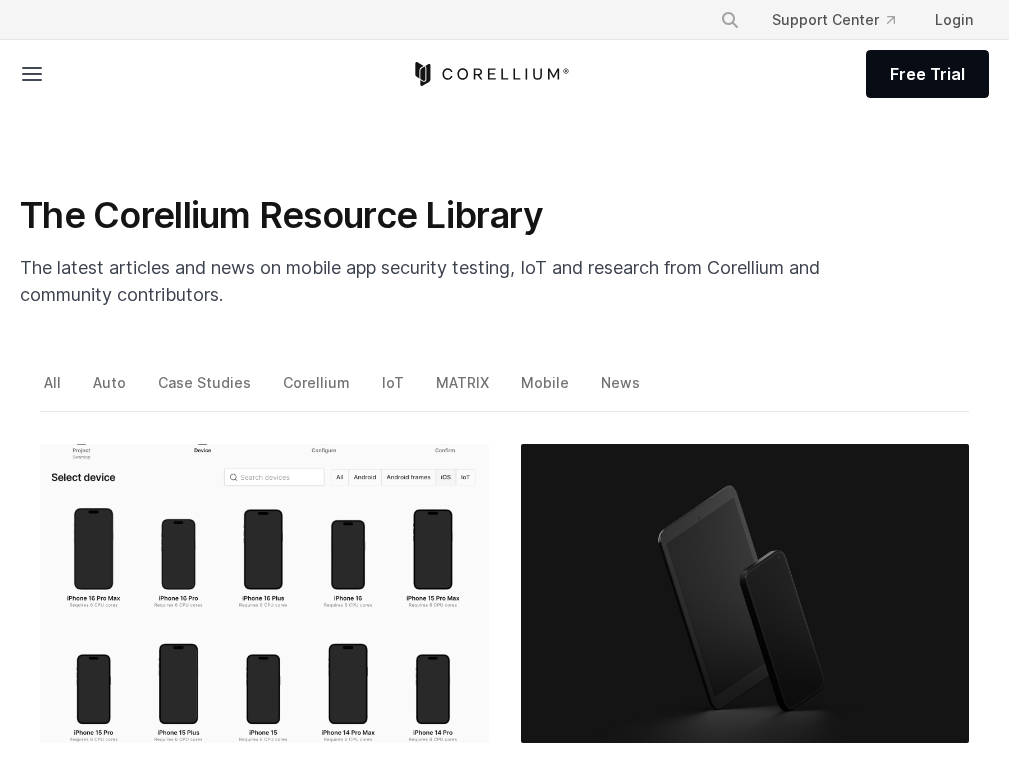 scroll, scrollTop: 0, scrollLeft: 0, axis: both 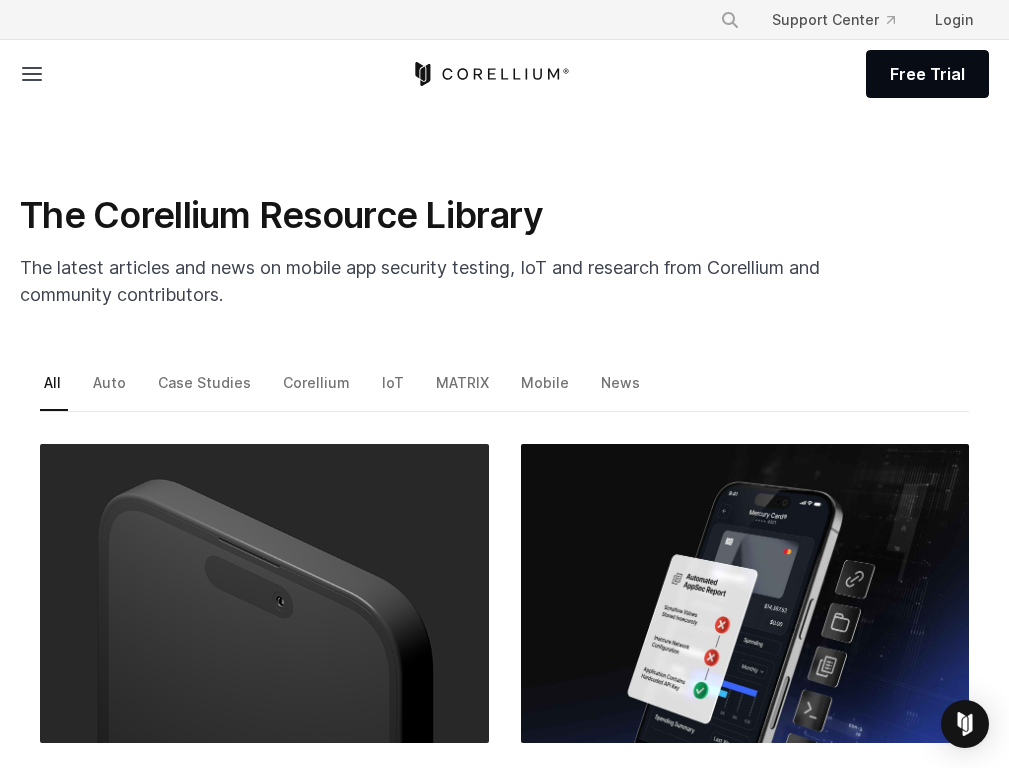 click 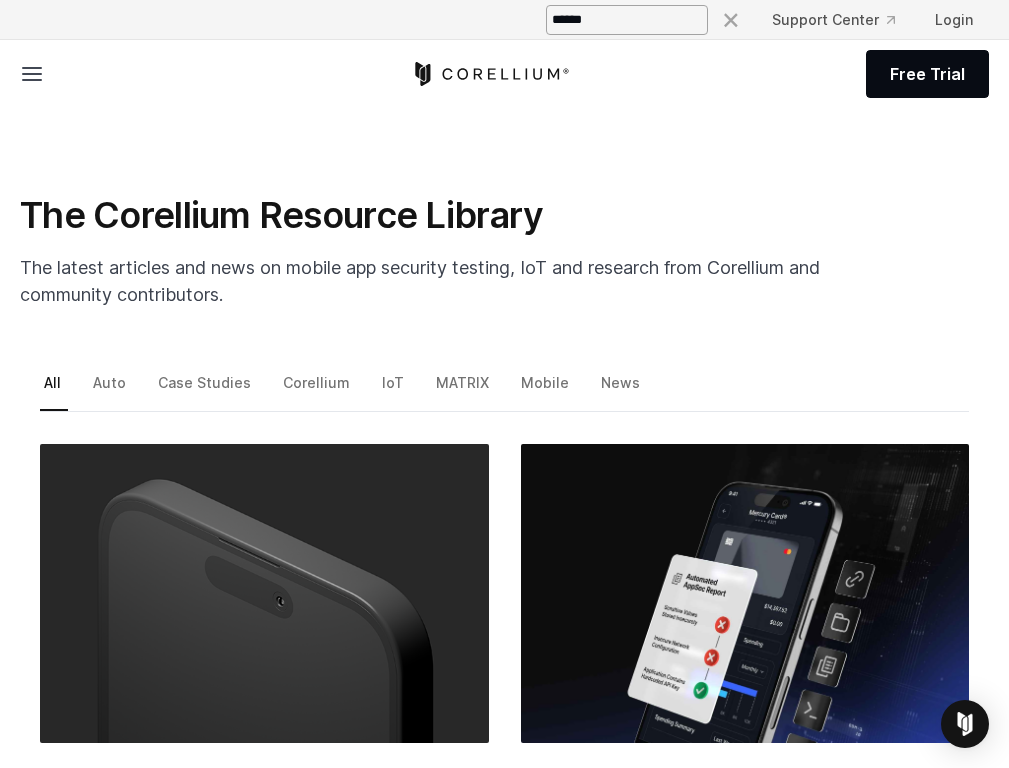 scroll, scrollTop: 3846, scrollLeft: 0, axis: vertical 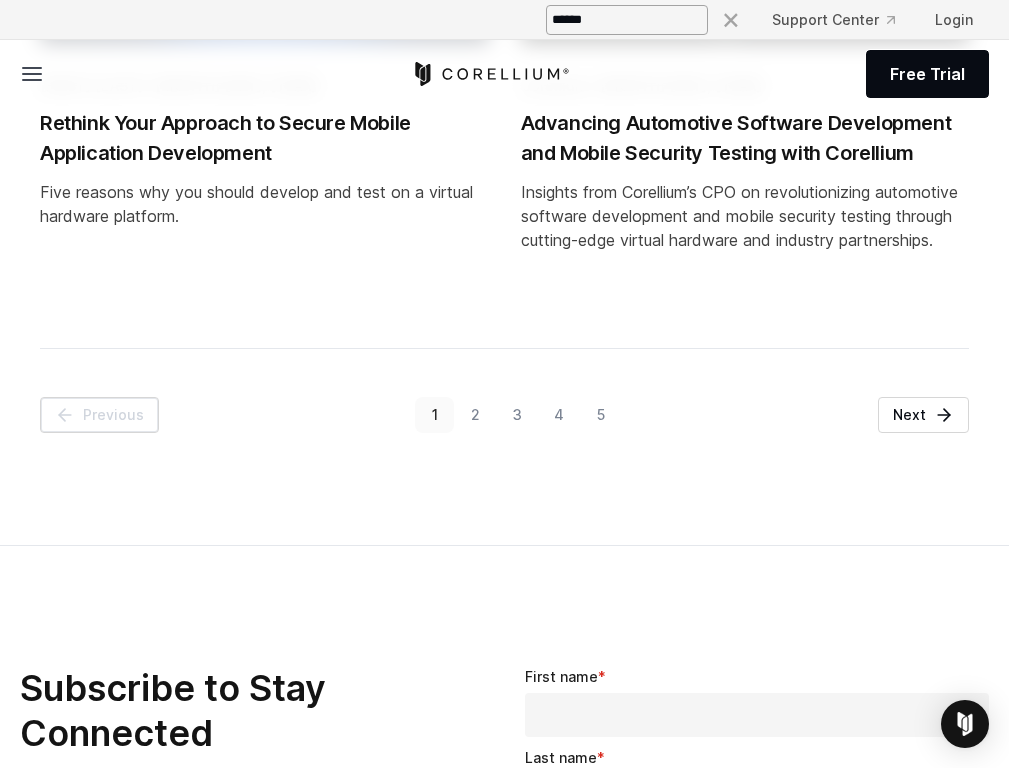 click on "4" at bounding box center [559, 415] 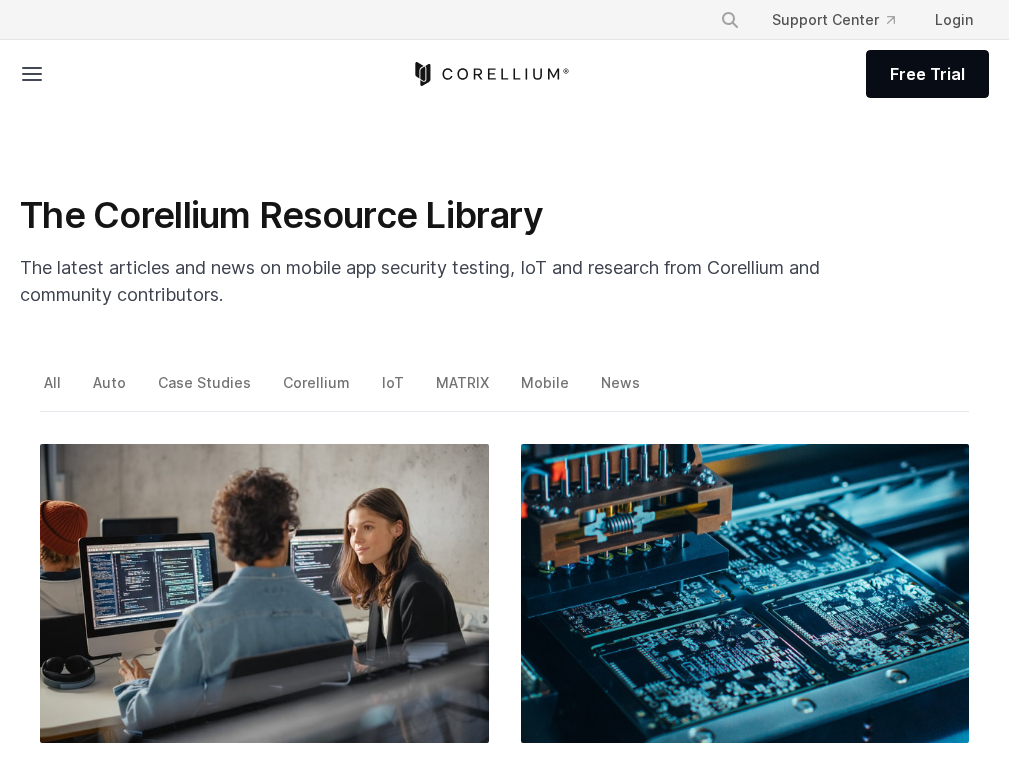 scroll, scrollTop: 0, scrollLeft: 0, axis: both 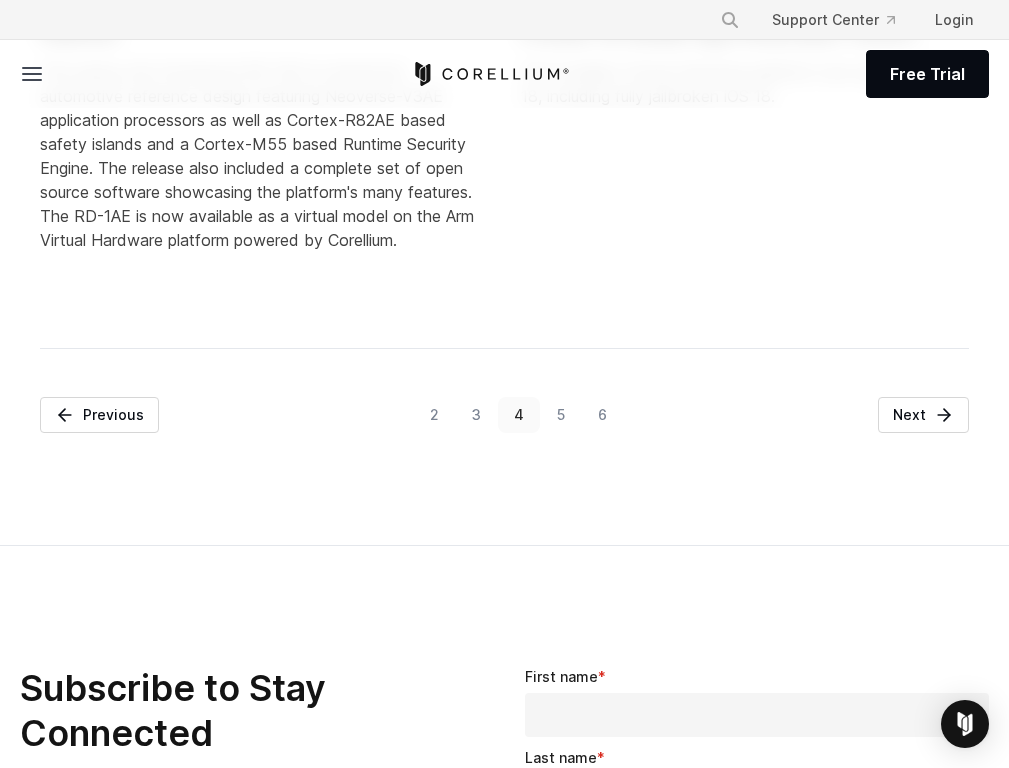 click on "5" at bounding box center (560, 415) 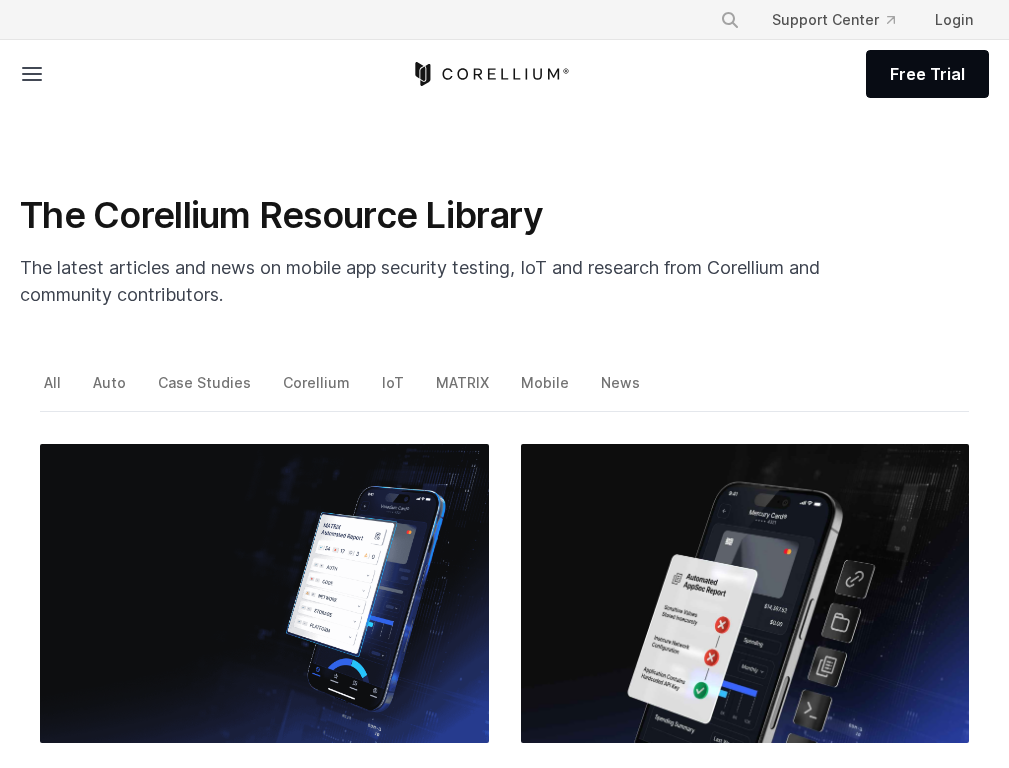 scroll, scrollTop: 0, scrollLeft: 0, axis: both 